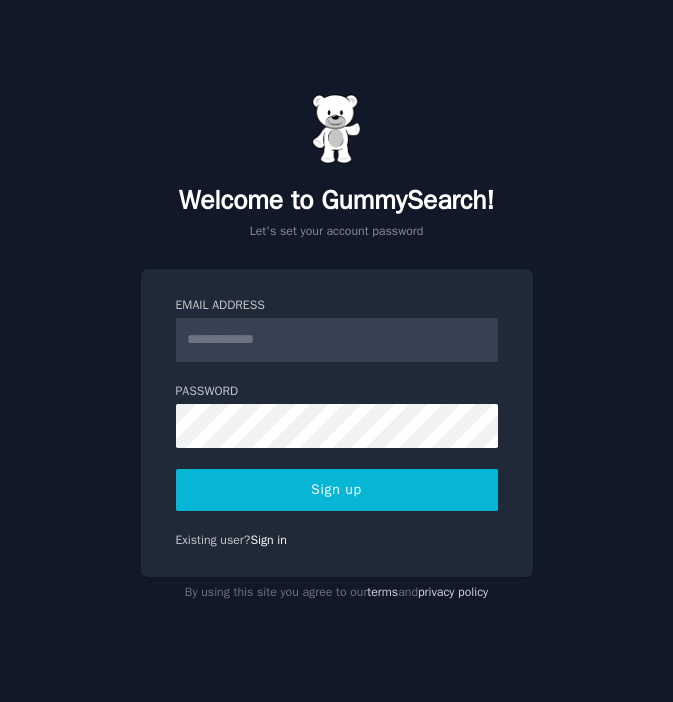 scroll, scrollTop: 0, scrollLeft: 0, axis: both 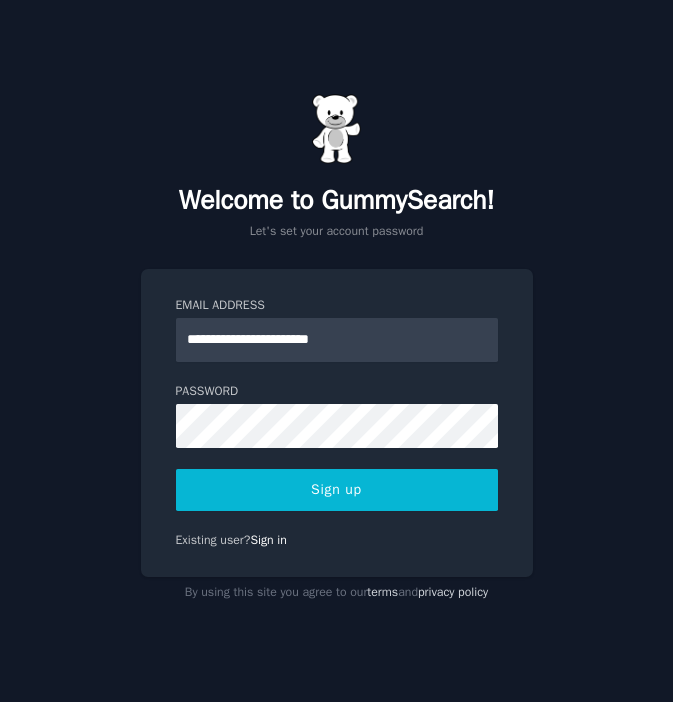 type on "**********" 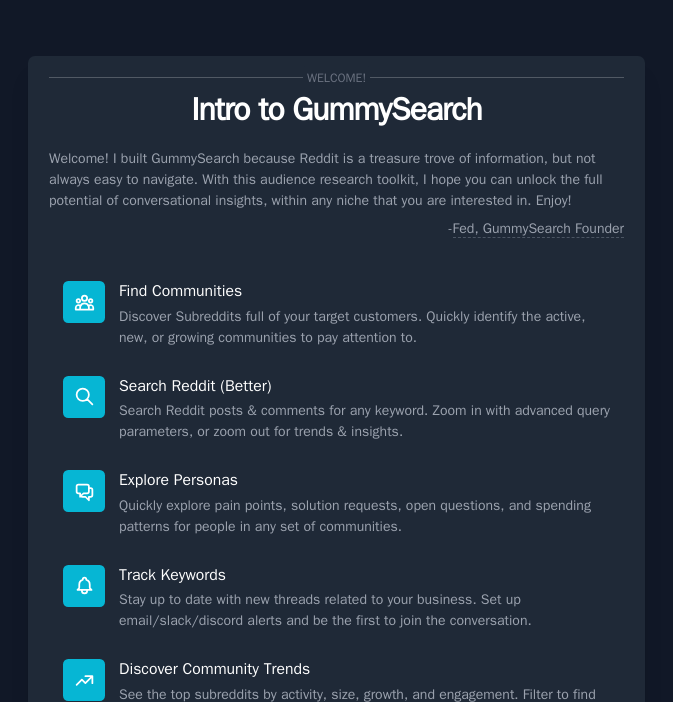 scroll, scrollTop: 0, scrollLeft: 0, axis: both 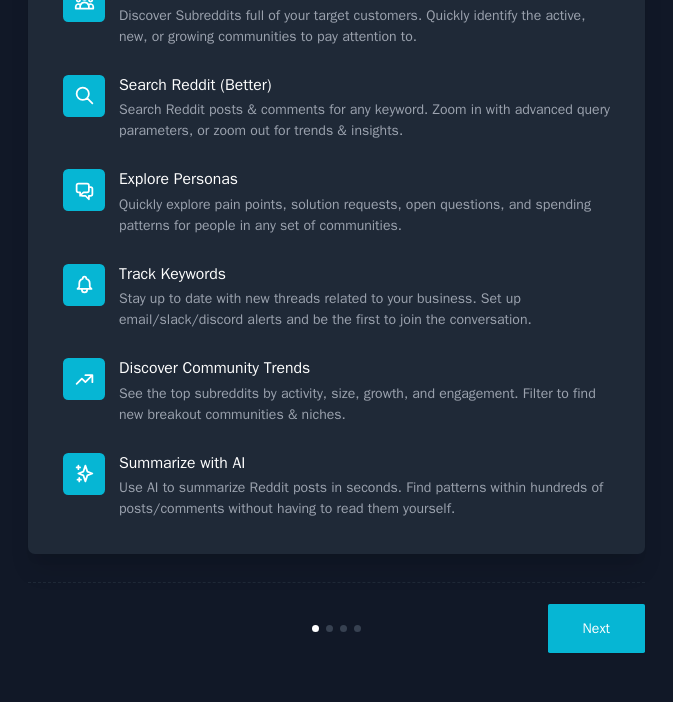click on "Next" at bounding box center [596, 628] 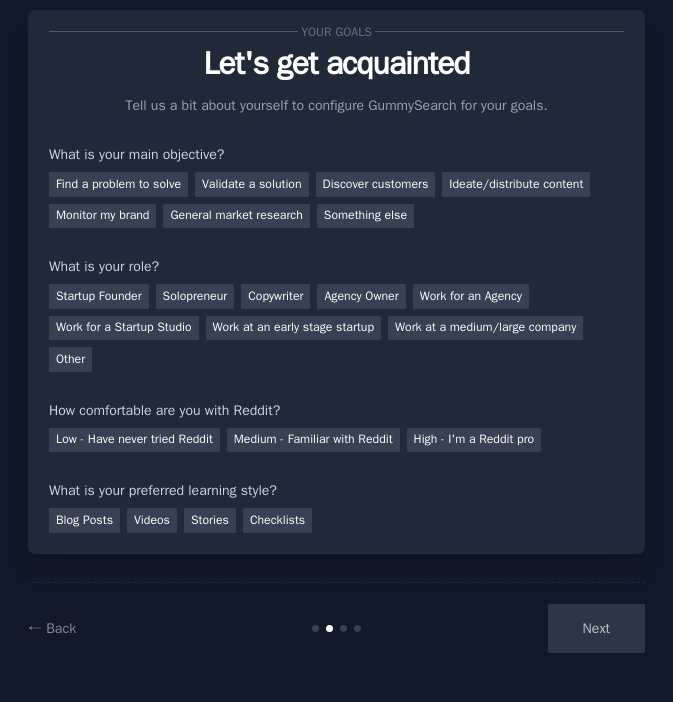 scroll, scrollTop: 42, scrollLeft: 0, axis: vertical 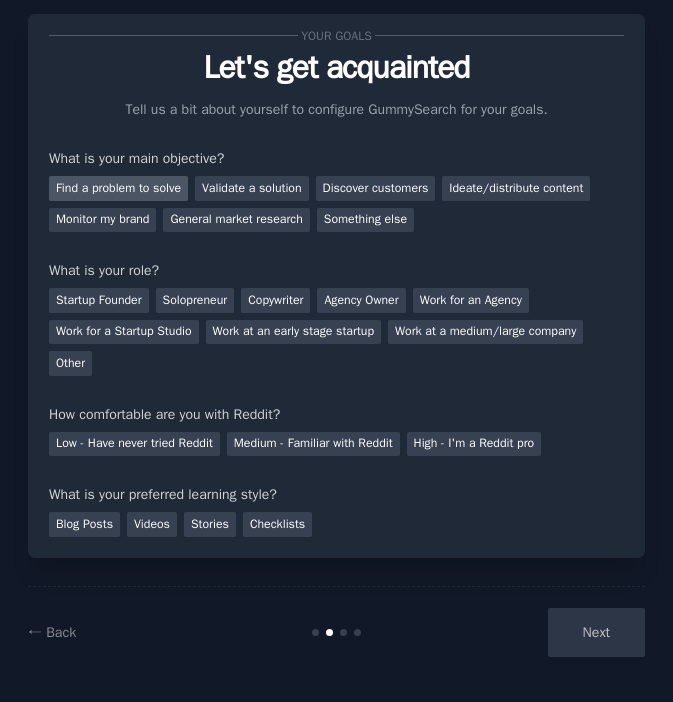 click on "Find a problem to solve" at bounding box center [118, 188] 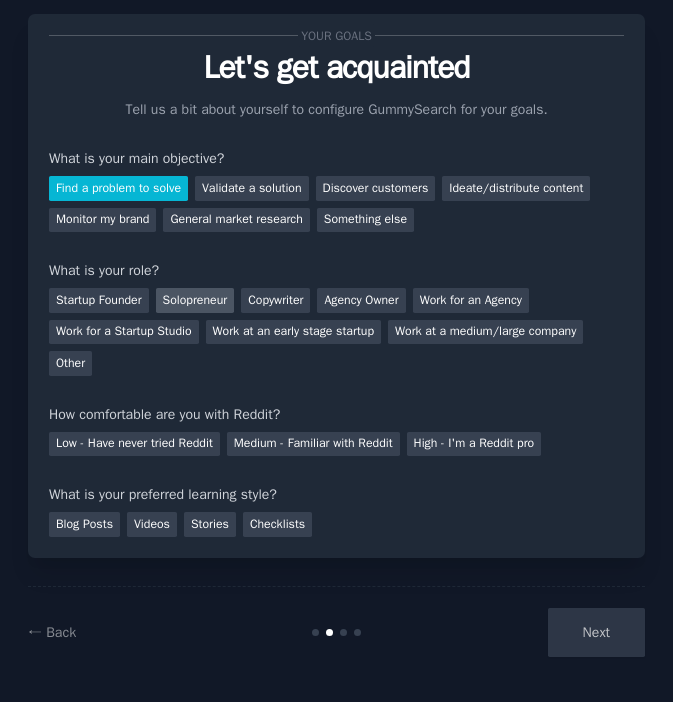 click on "Solopreneur" at bounding box center [195, 300] 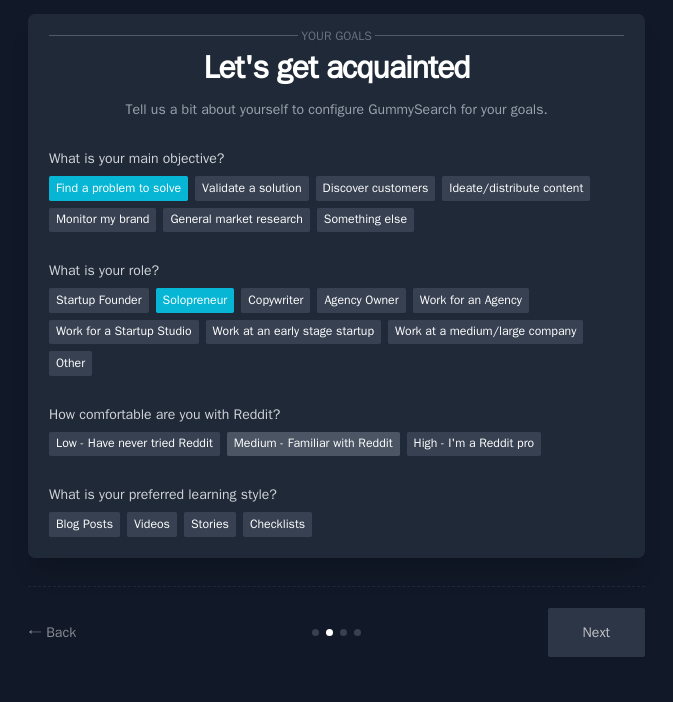 click on "Medium - Familiar with Reddit" at bounding box center [313, 444] 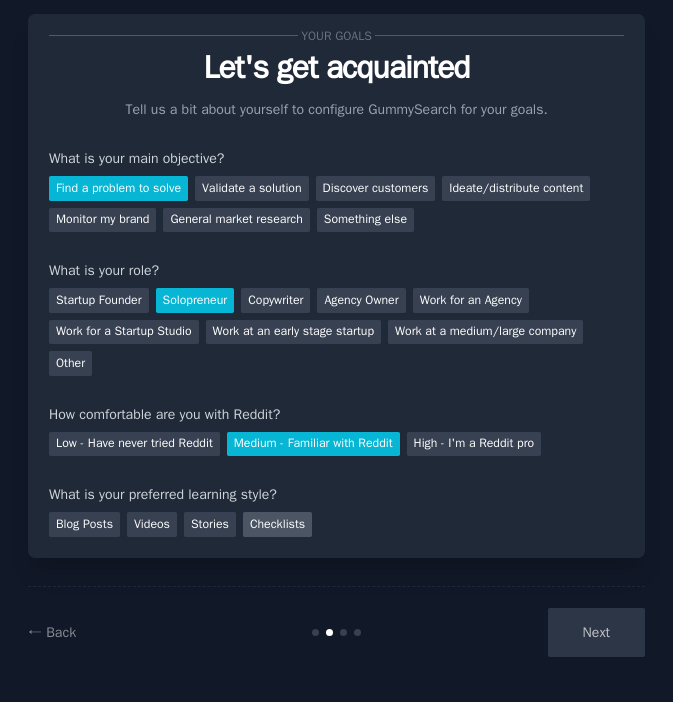 click on "Checklists" at bounding box center [277, 524] 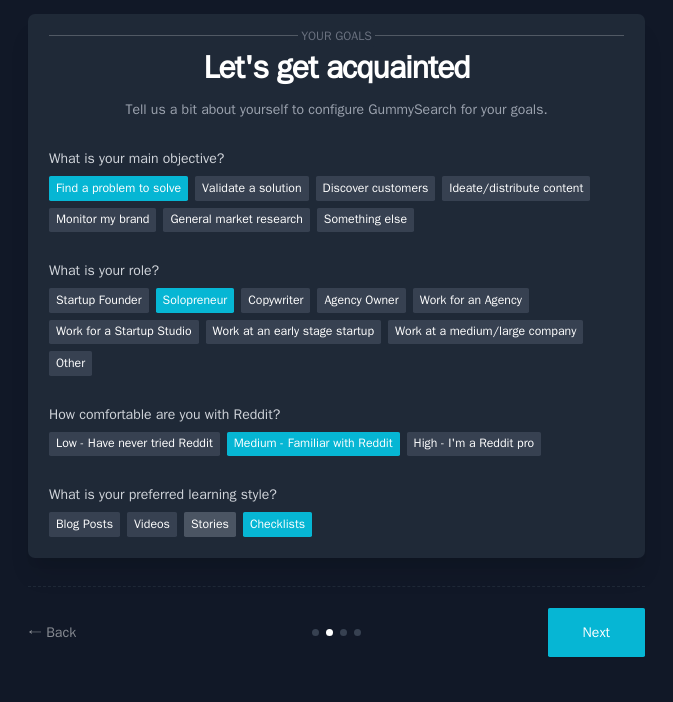 click on "Stories" at bounding box center (210, 524) 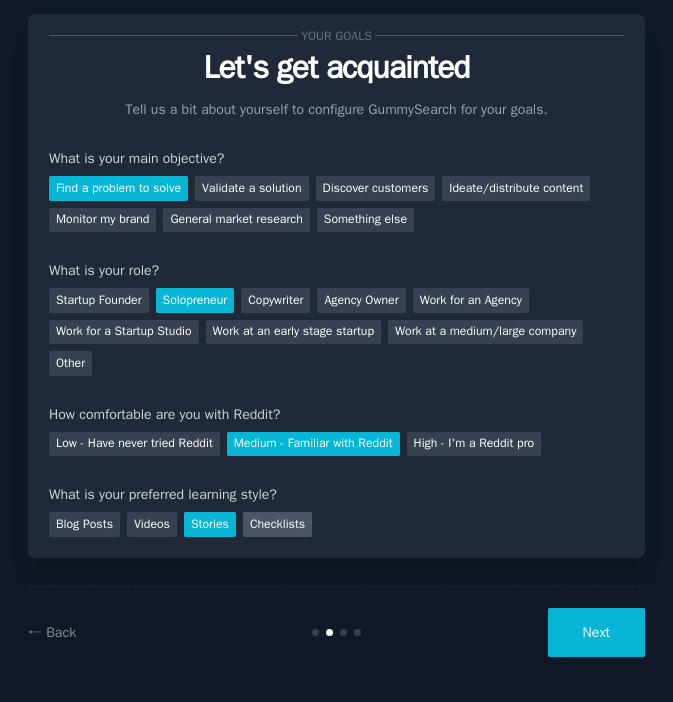 click on "Checklists" at bounding box center (277, 524) 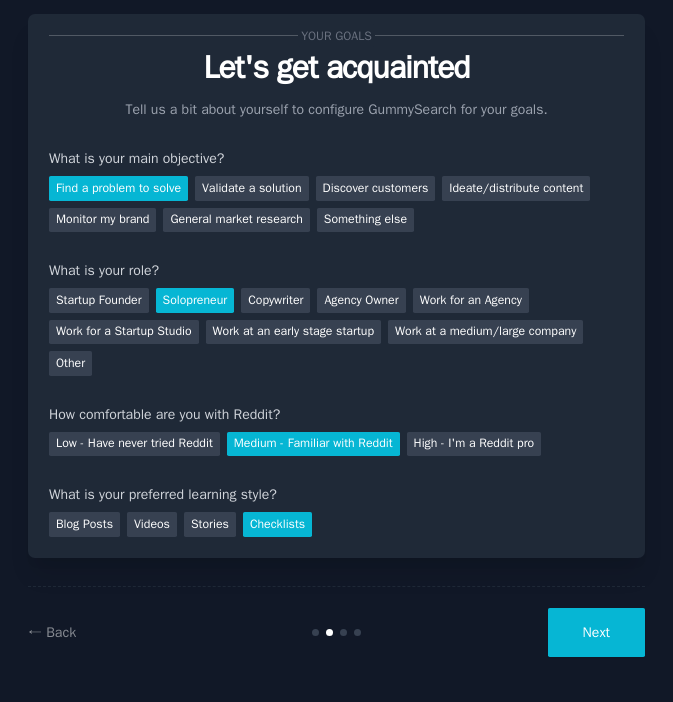 click on "Next" at bounding box center [596, 632] 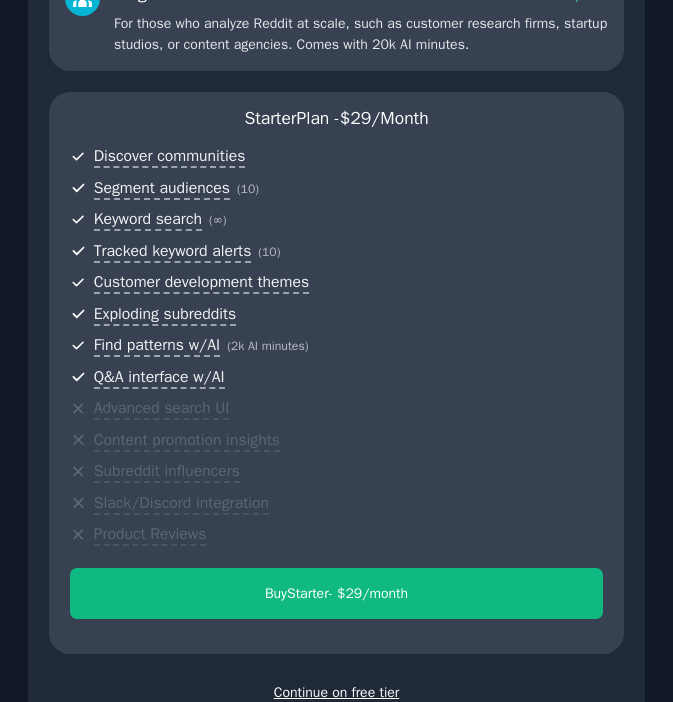 scroll, scrollTop: 600, scrollLeft: 0, axis: vertical 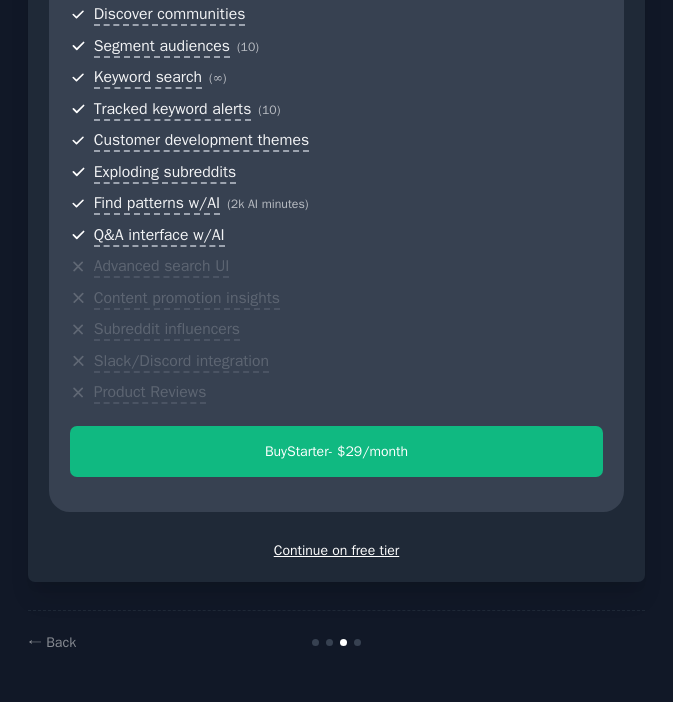 click on "Continue on free tier" at bounding box center (336, 550) 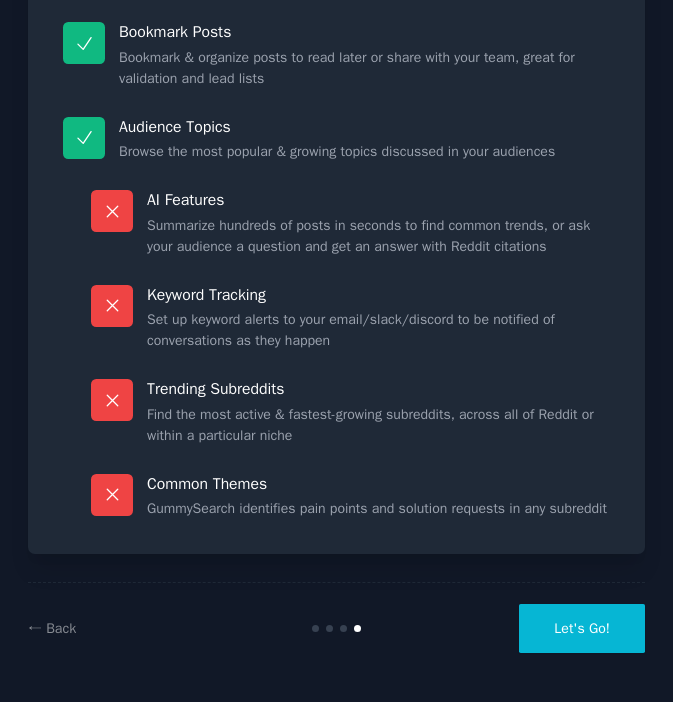 scroll, scrollTop: 413, scrollLeft: 0, axis: vertical 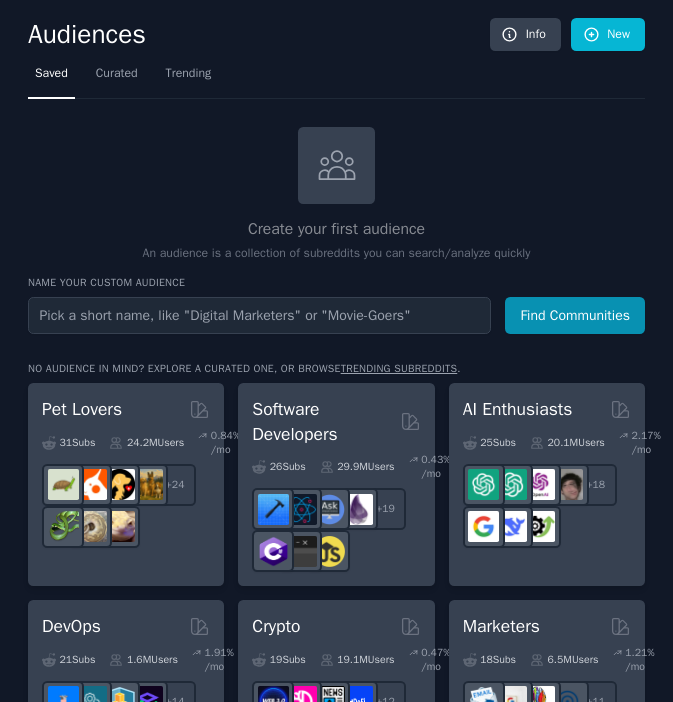 click on "trending subreddits" at bounding box center (399, 368) 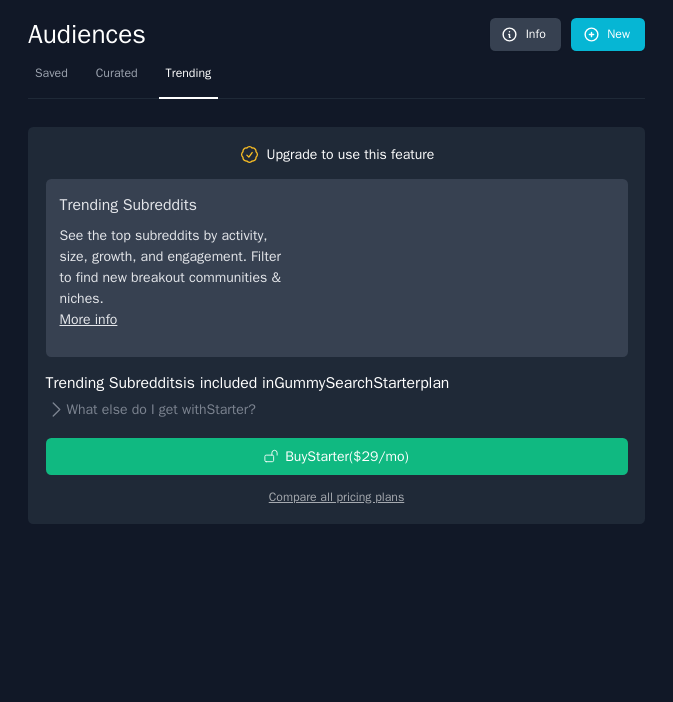 click on "Audiences Info New Saved Curated Trending Upgrade to use this feature Trending Subreddits See the top subreddits by activity, size, growth, and engagement. Filter to find new breakout communities & niches. More info Trending Subreddits  is included in  GummySearch  Starter  plan What else do I get with  Starter ? Buy  Starter  ($ 29 /mo ) Compare all pricing plans" 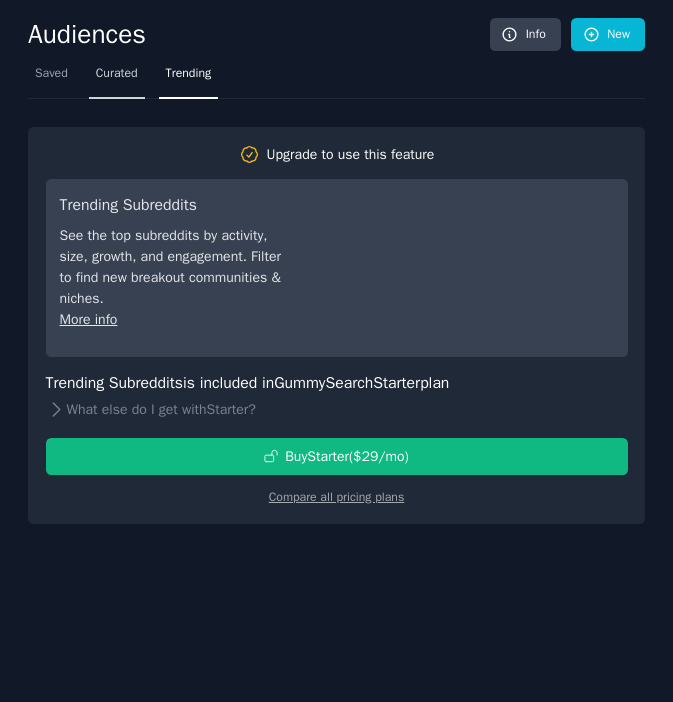 click on "Curated" at bounding box center (117, 78) 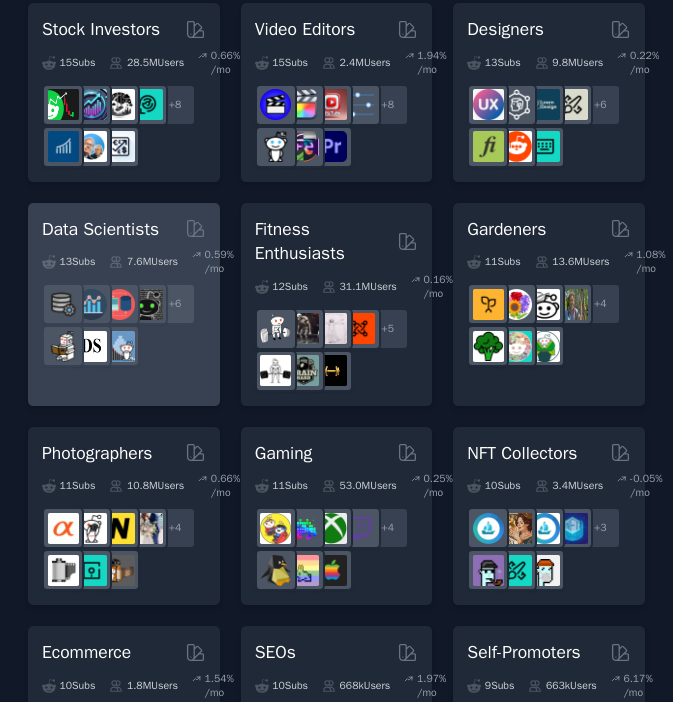 scroll, scrollTop: 780, scrollLeft: 0, axis: vertical 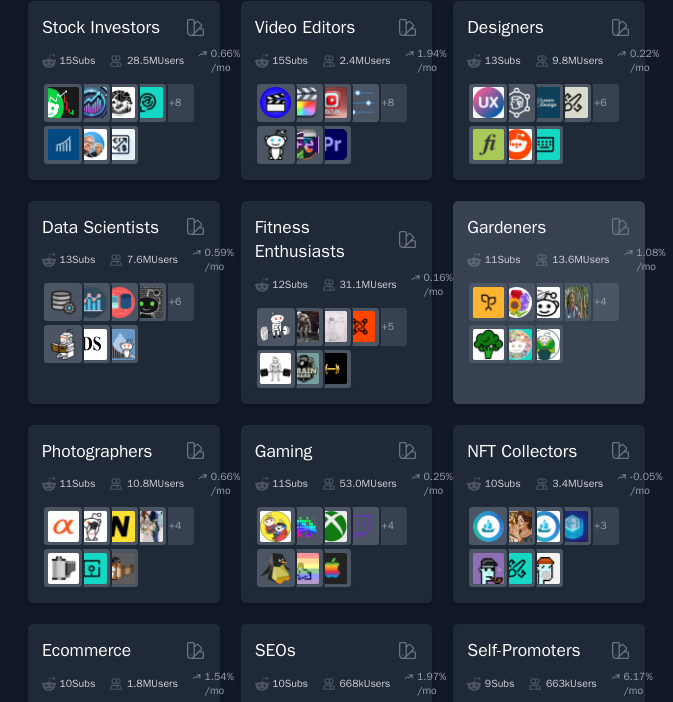 click on "Gardeners" at bounding box center [506, 227] 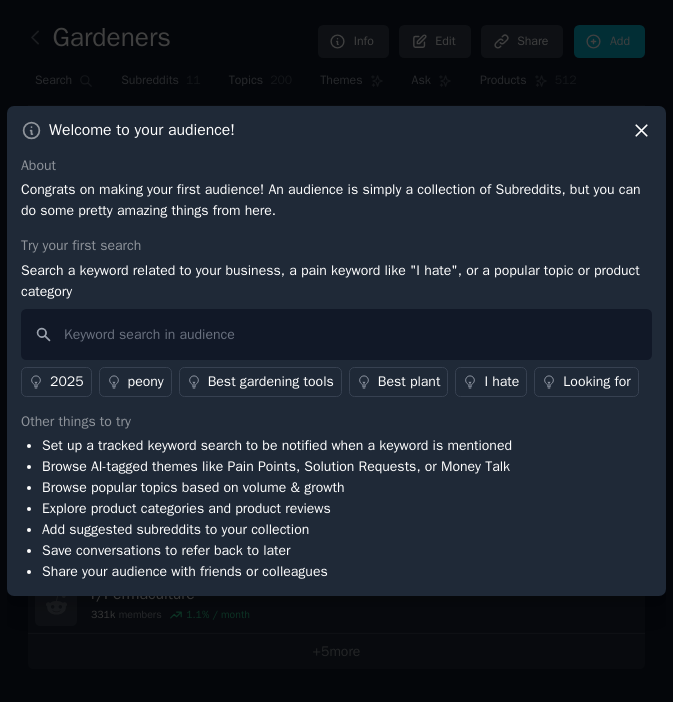 click 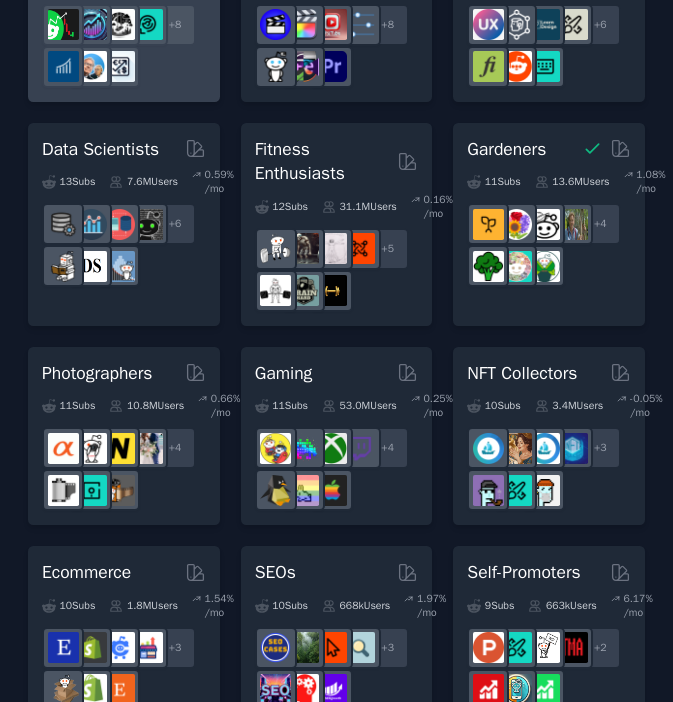scroll, scrollTop: 898, scrollLeft: 0, axis: vertical 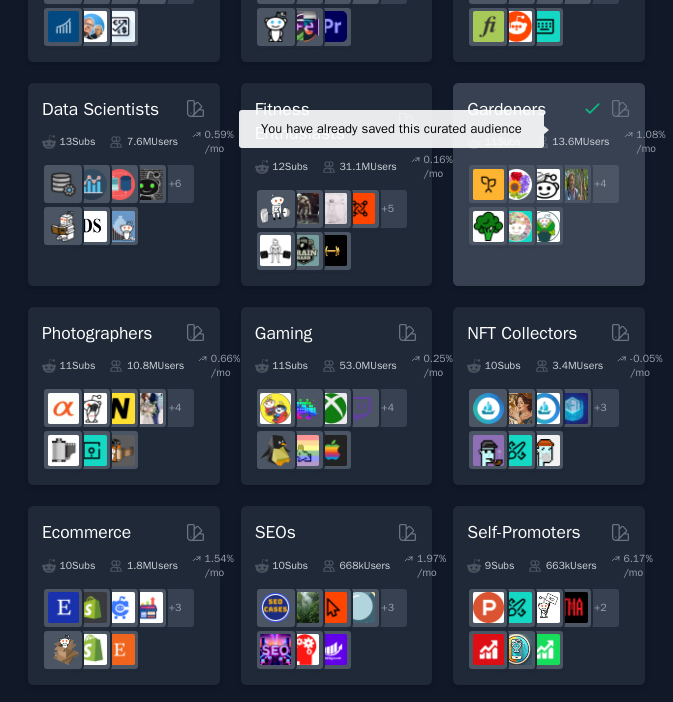 click 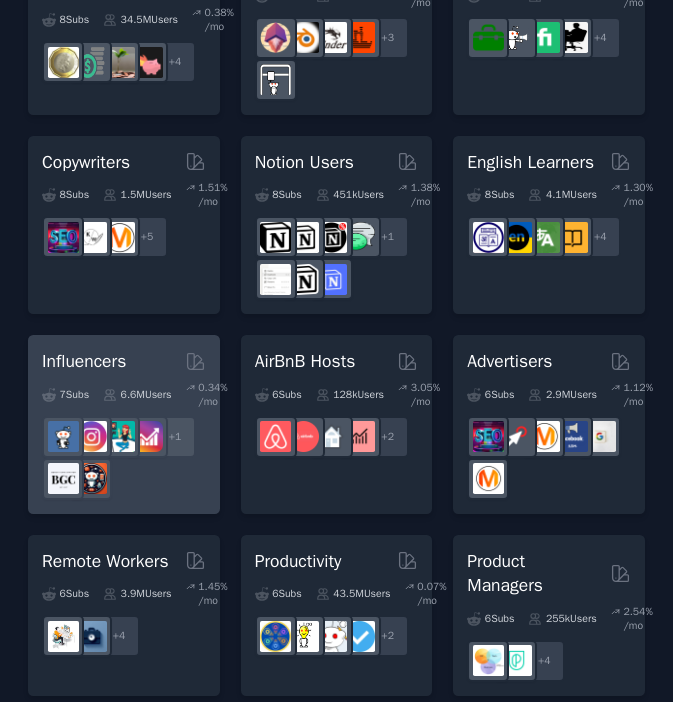 scroll, scrollTop: 1880, scrollLeft: 0, axis: vertical 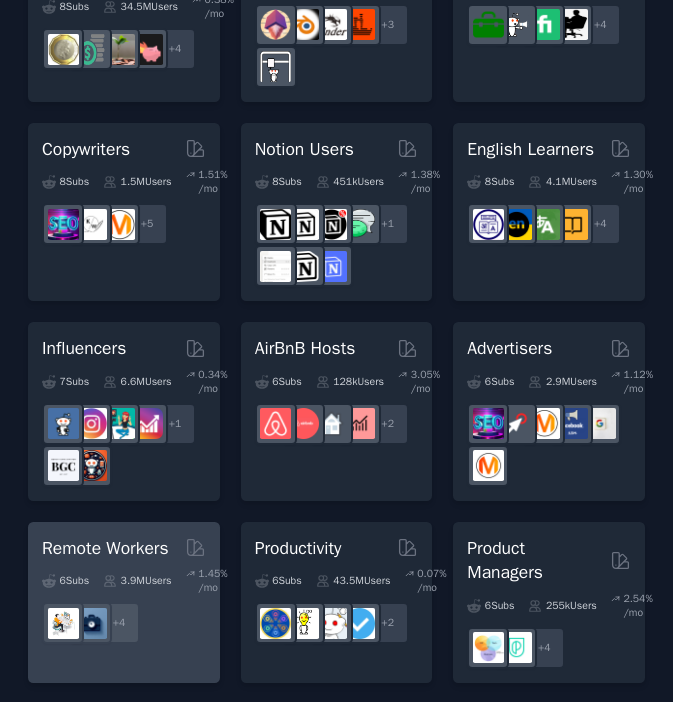 click on "Remote Workers" at bounding box center [105, 548] 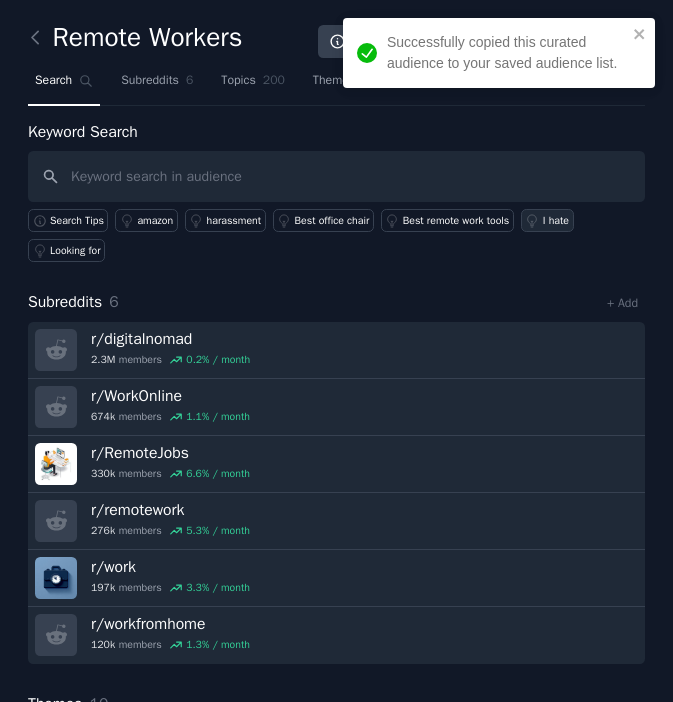 click on "I hate" at bounding box center (556, 221) 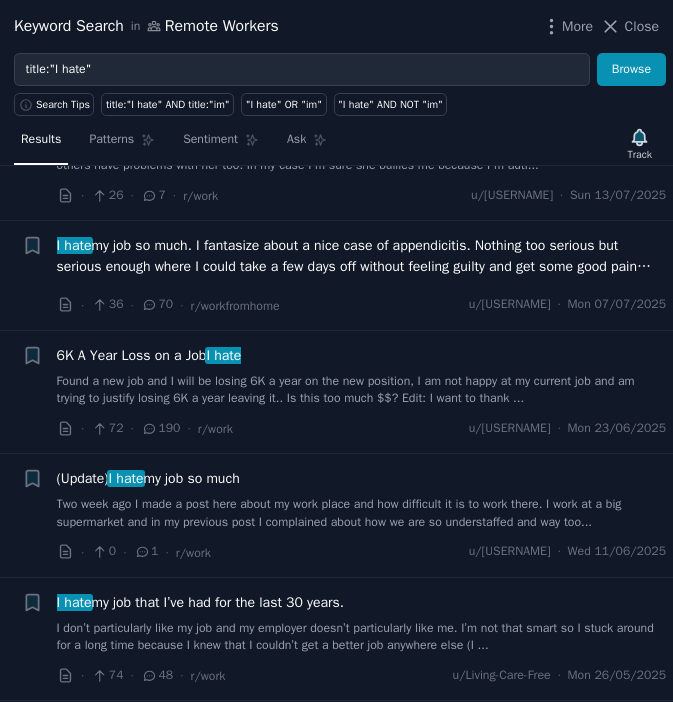 scroll, scrollTop: 601, scrollLeft: 0, axis: vertical 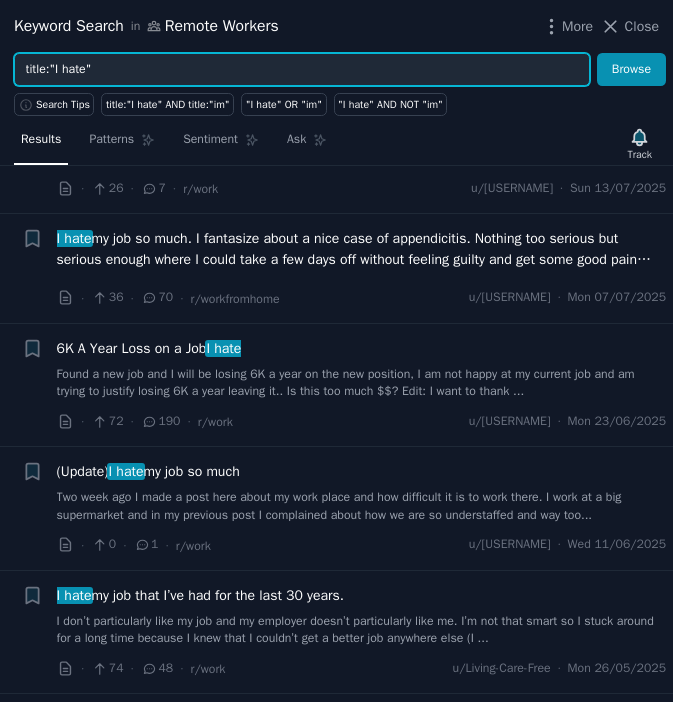 click on "title:"I hate"" at bounding box center (302, 70) 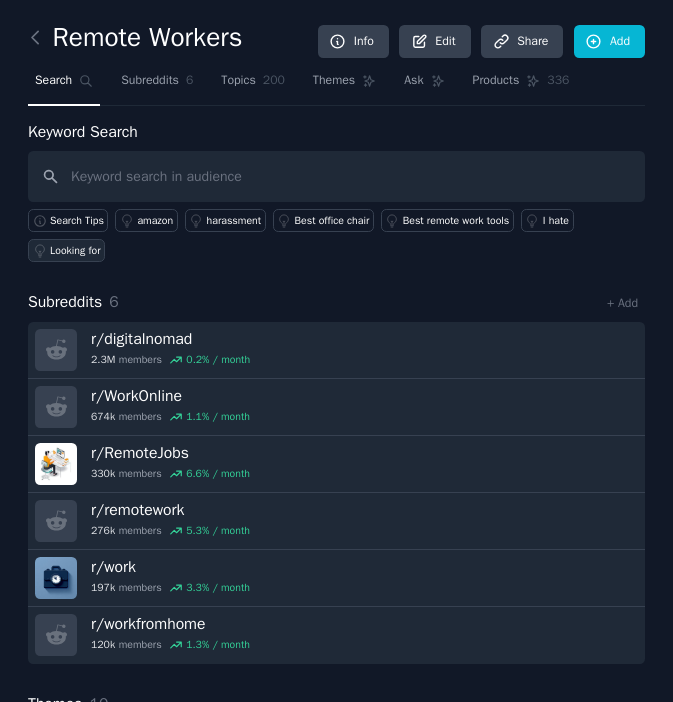 click on "Looking for" at bounding box center (66, 250) 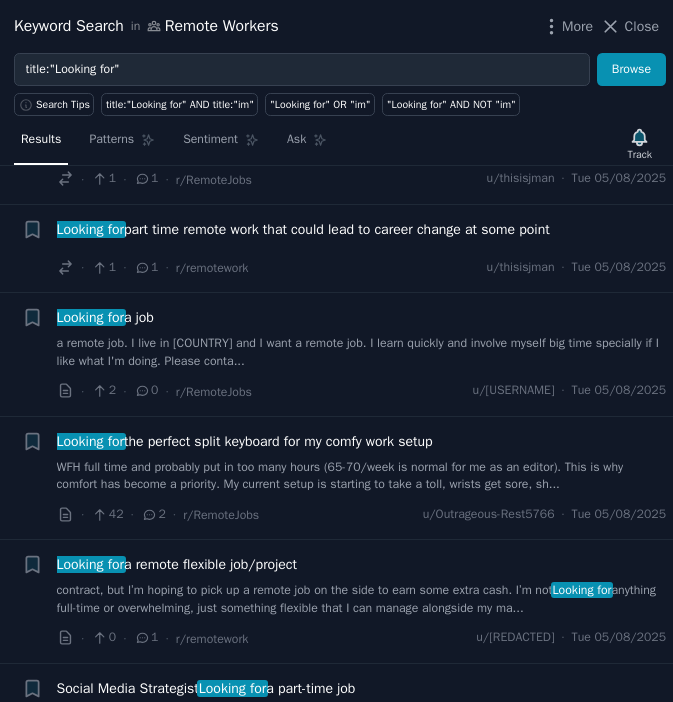 scroll, scrollTop: 1273, scrollLeft: 0, axis: vertical 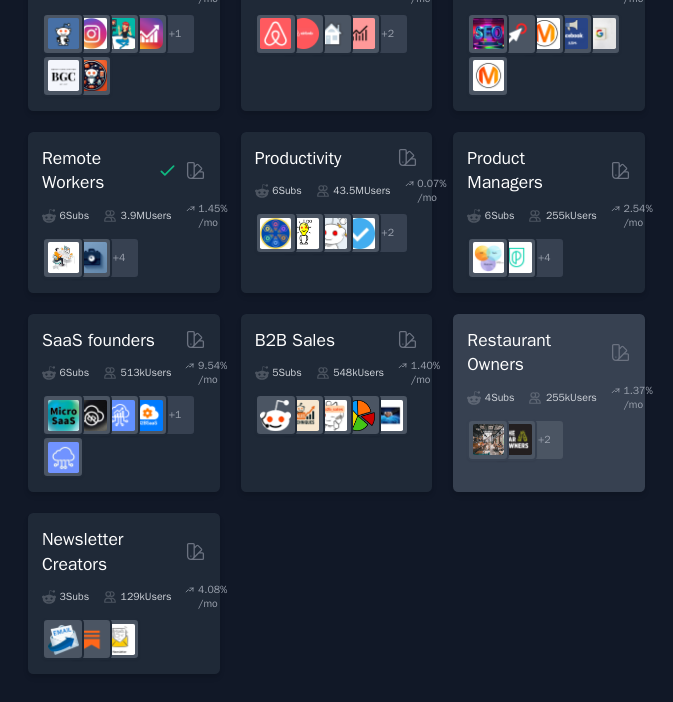 click on "Restaurant Owners" at bounding box center (535, 352) 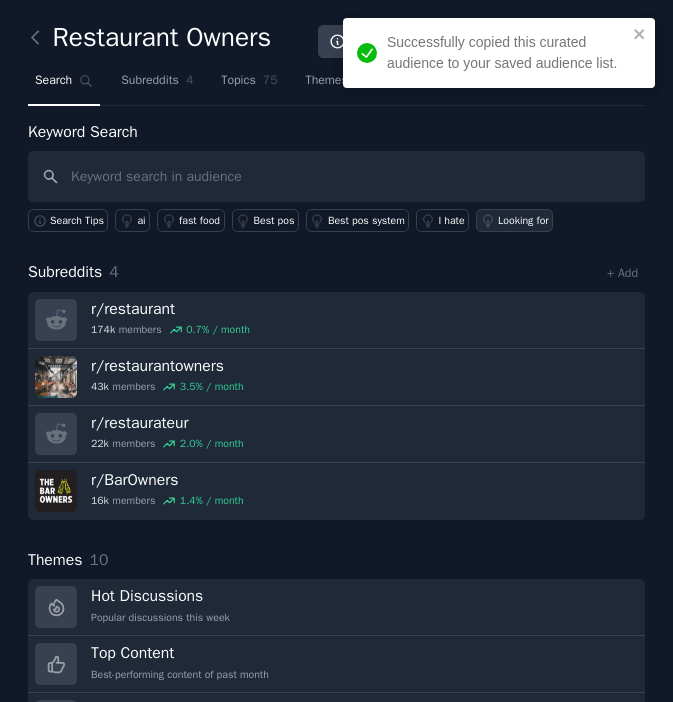 click on "Looking for" at bounding box center [523, 221] 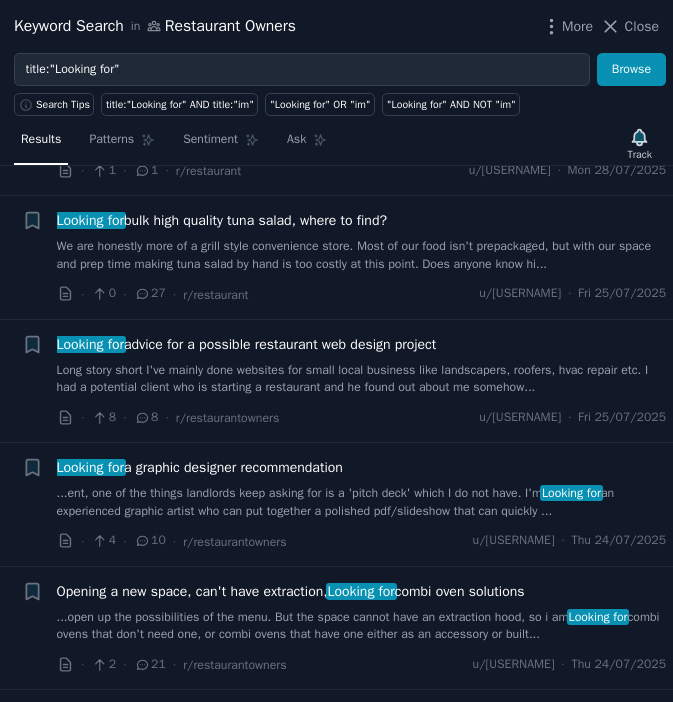 scroll, scrollTop: 450, scrollLeft: 0, axis: vertical 